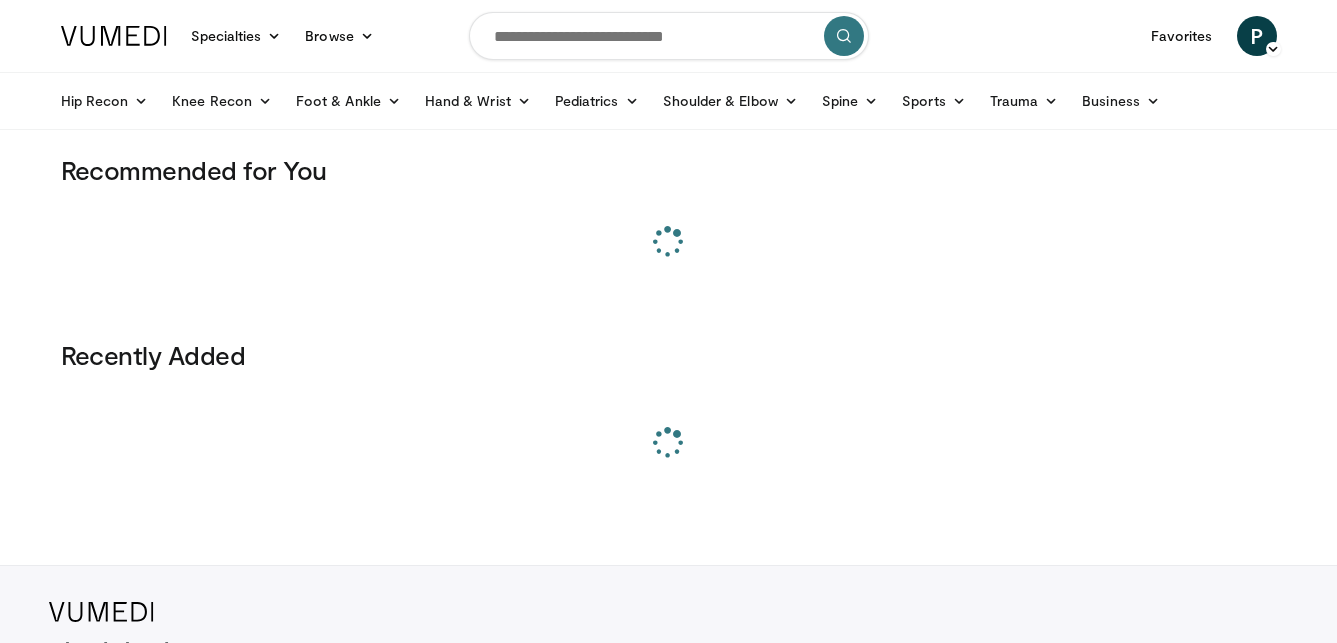 scroll, scrollTop: 0, scrollLeft: 0, axis: both 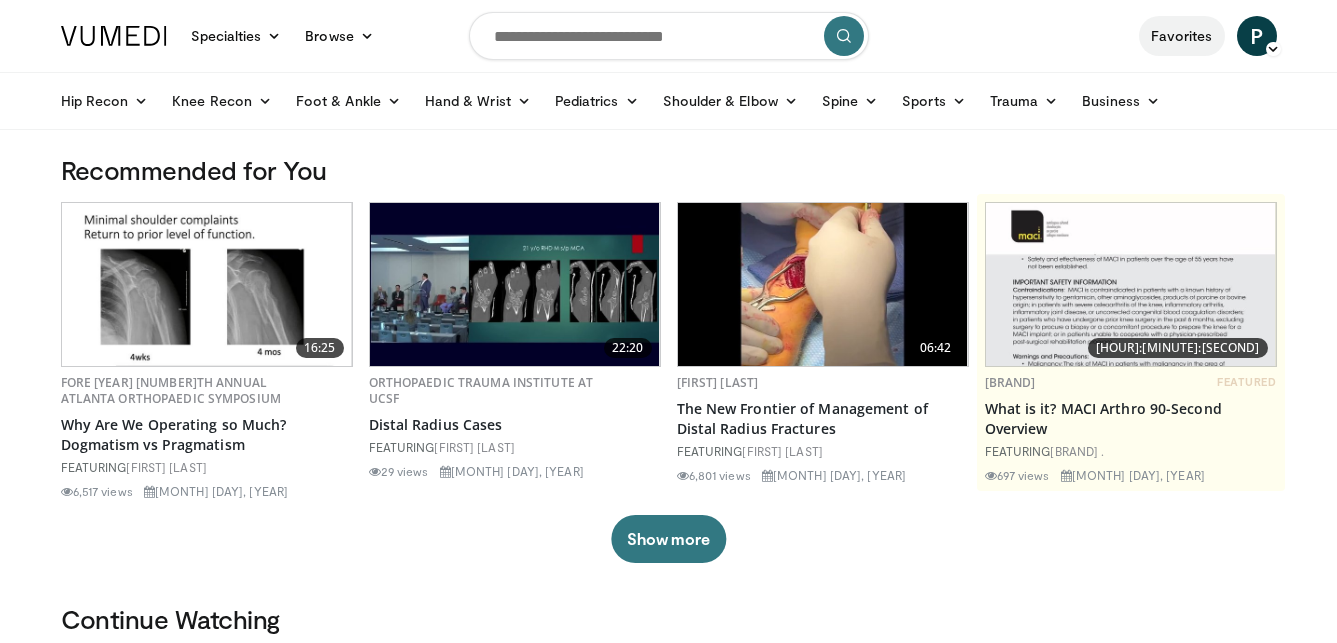 click on "Favorites" at bounding box center [1182, 36] 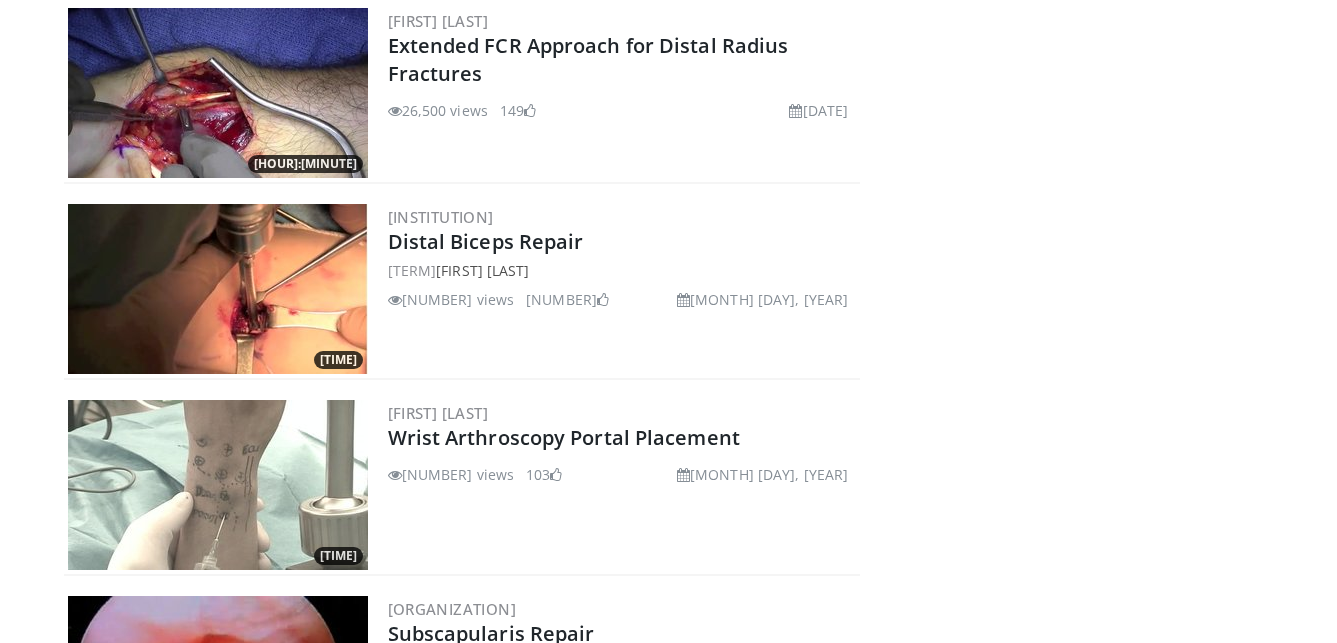 scroll, scrollTop: 1253, scrollLeft: 0, axis: vertical 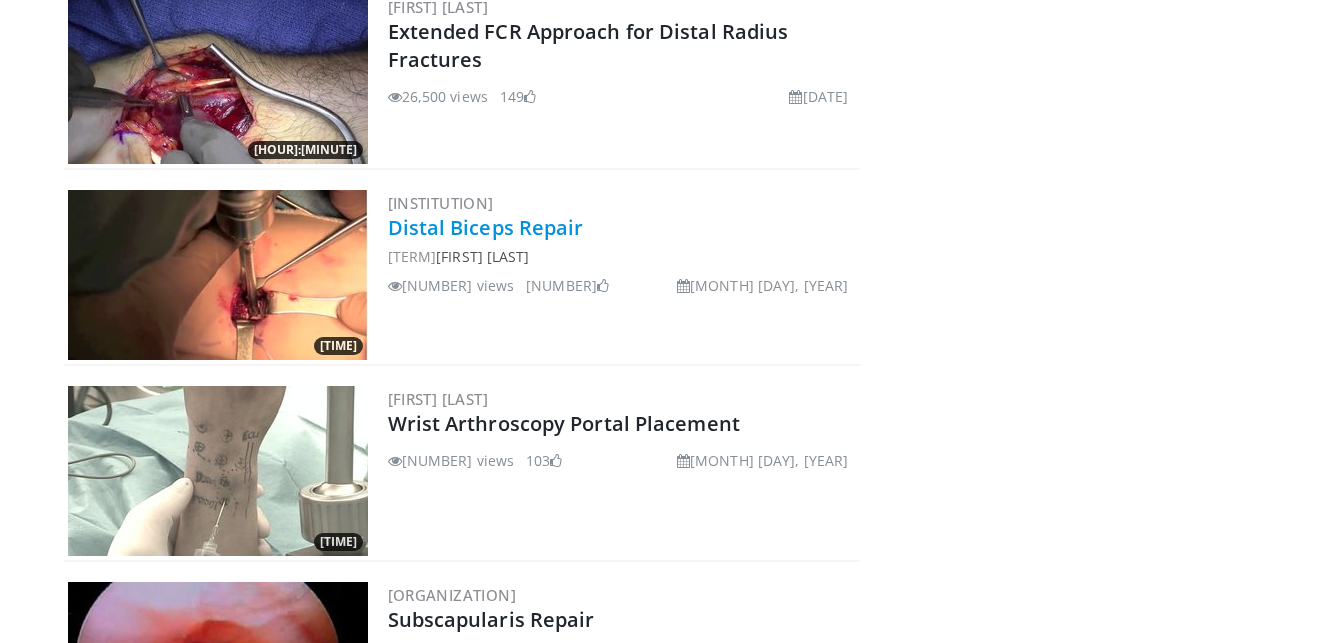 click on "Distal Biceps Repair" at bounding box center [486, 227] 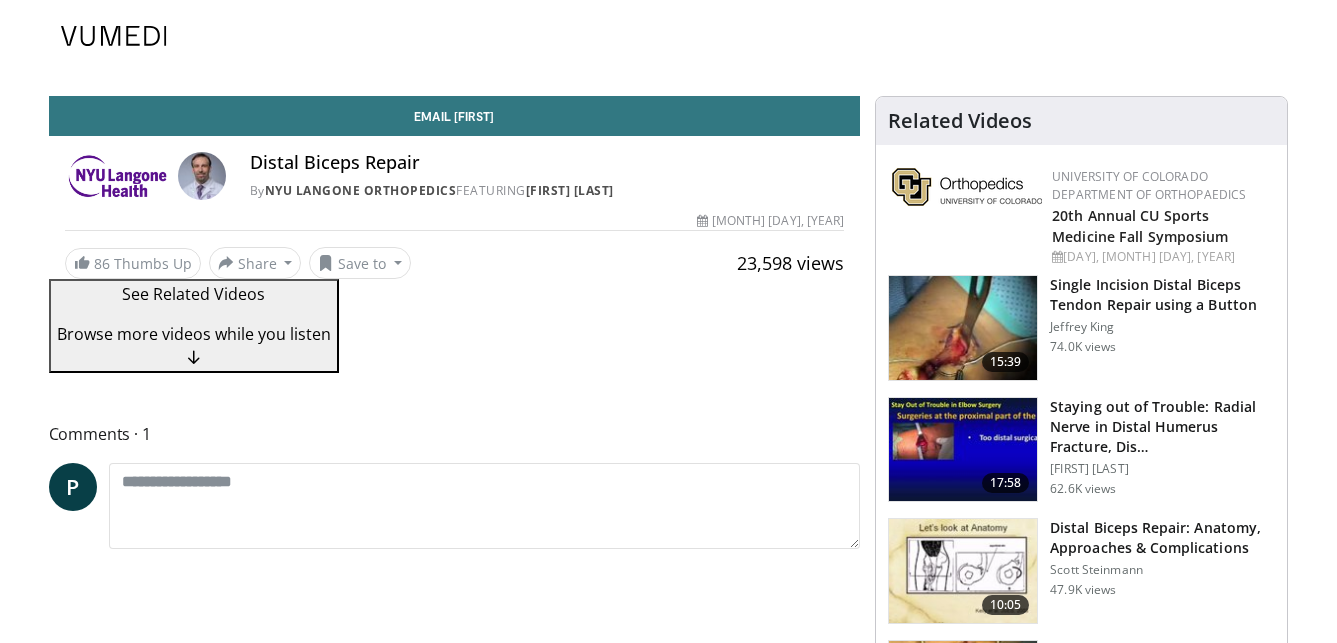 scroll, scrollTop: 0, scrollLeft: 0, axis: both 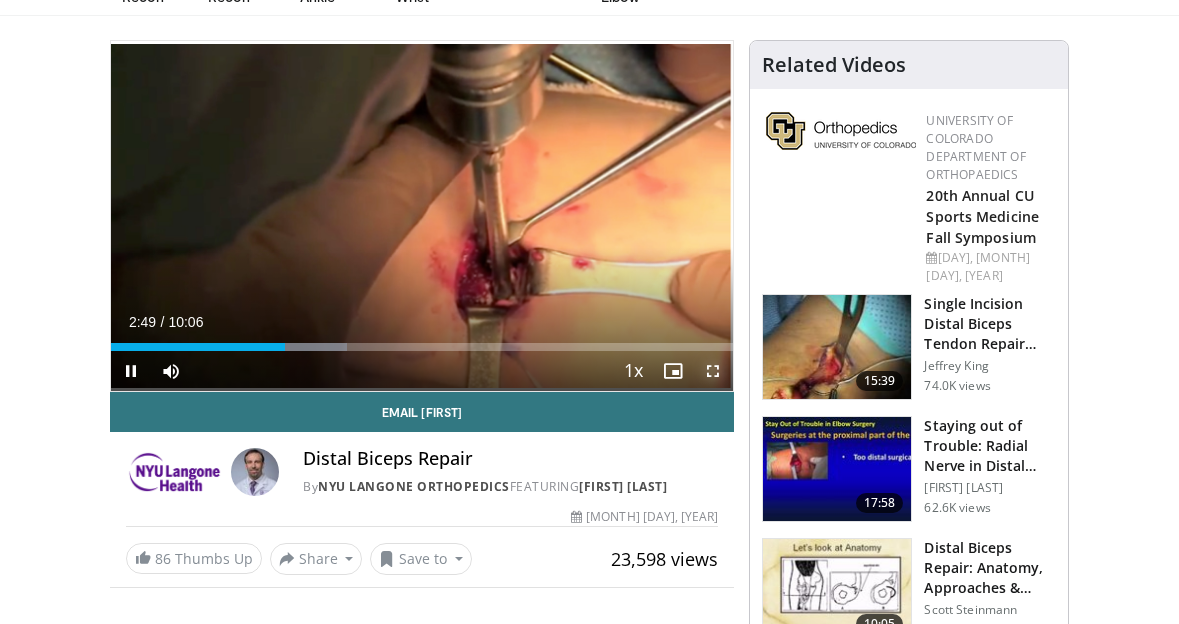 click at bounding box center (713, 371) 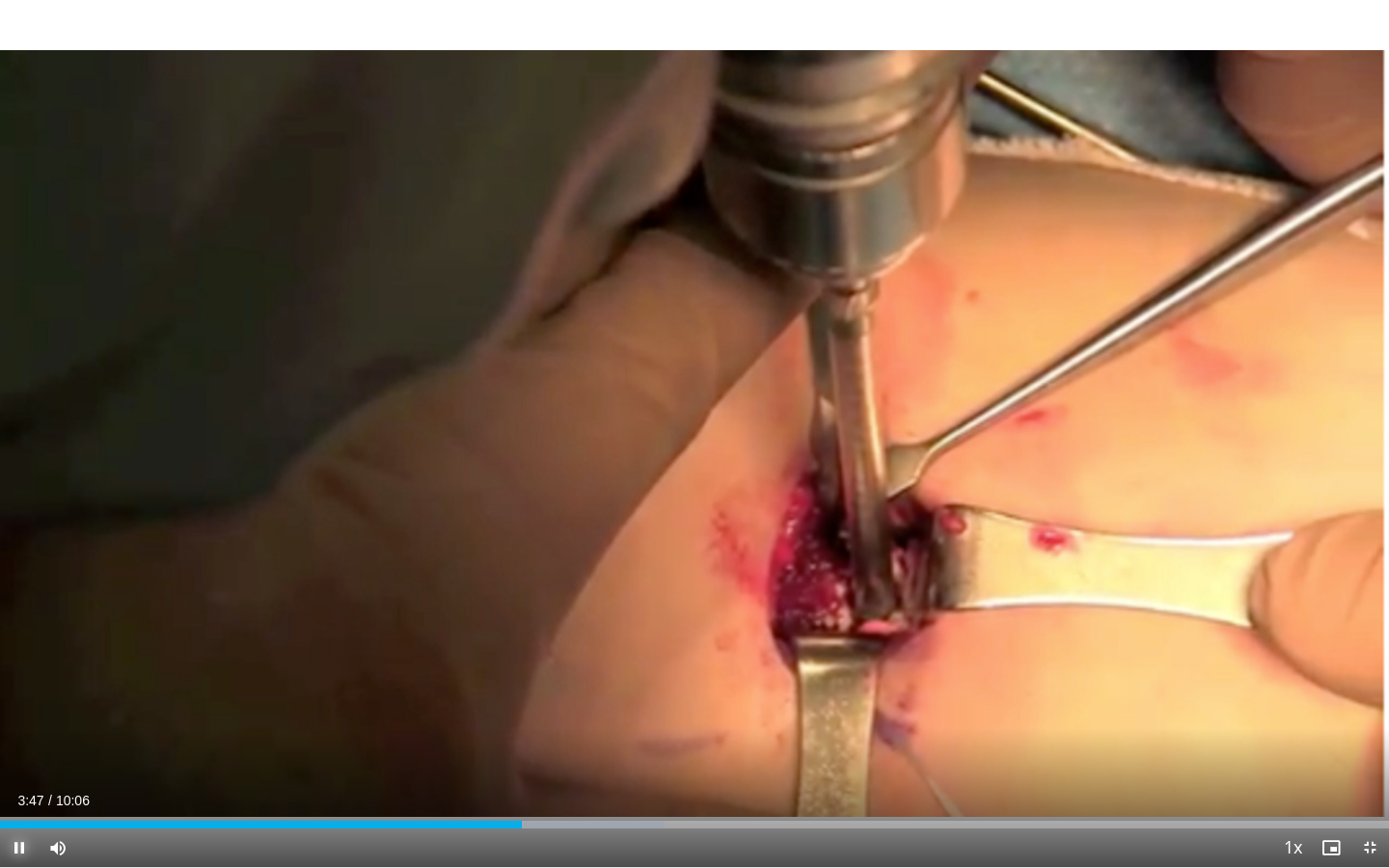 click at bounding box center (19, 848) 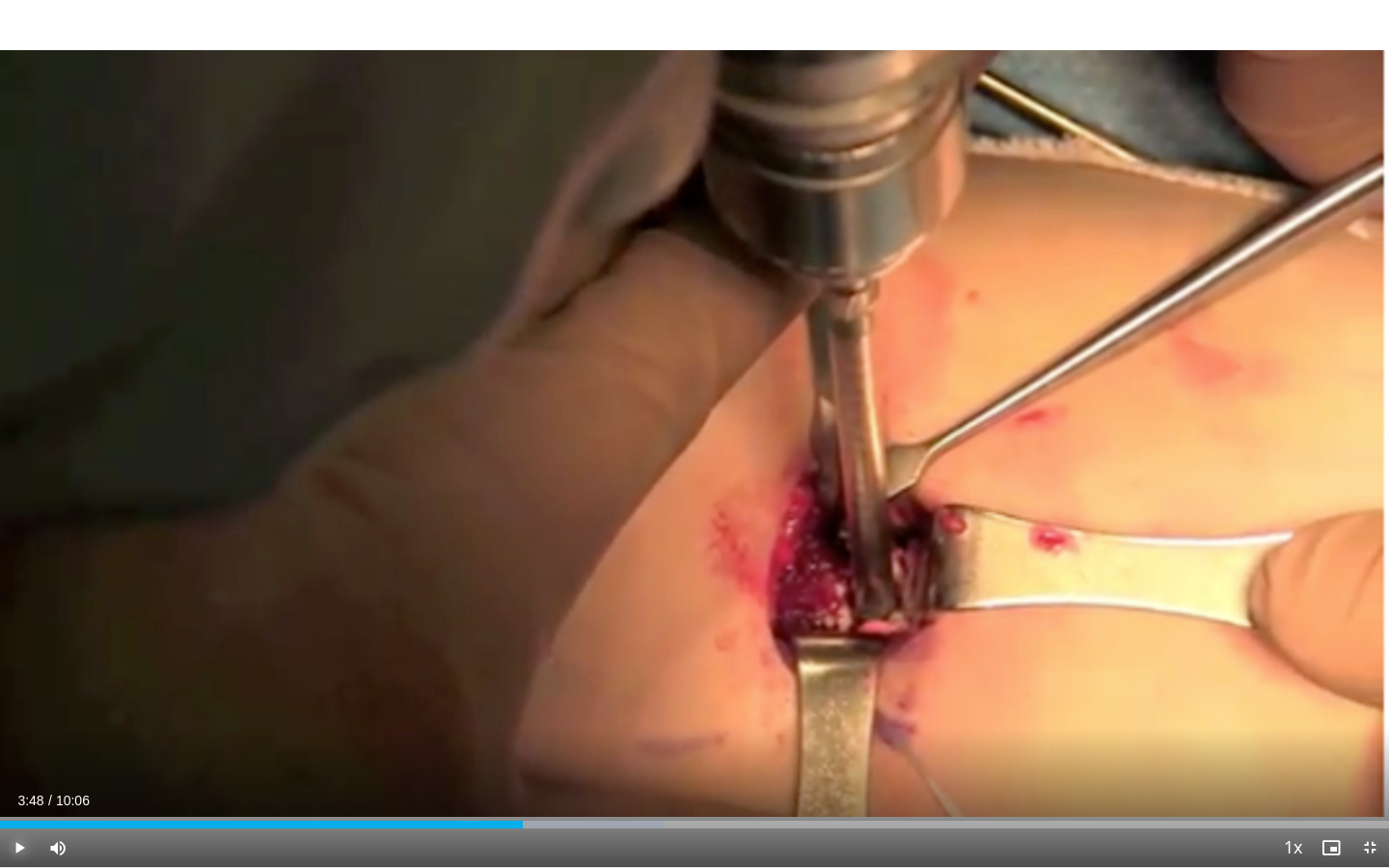 click at bounding box center [19, 848] 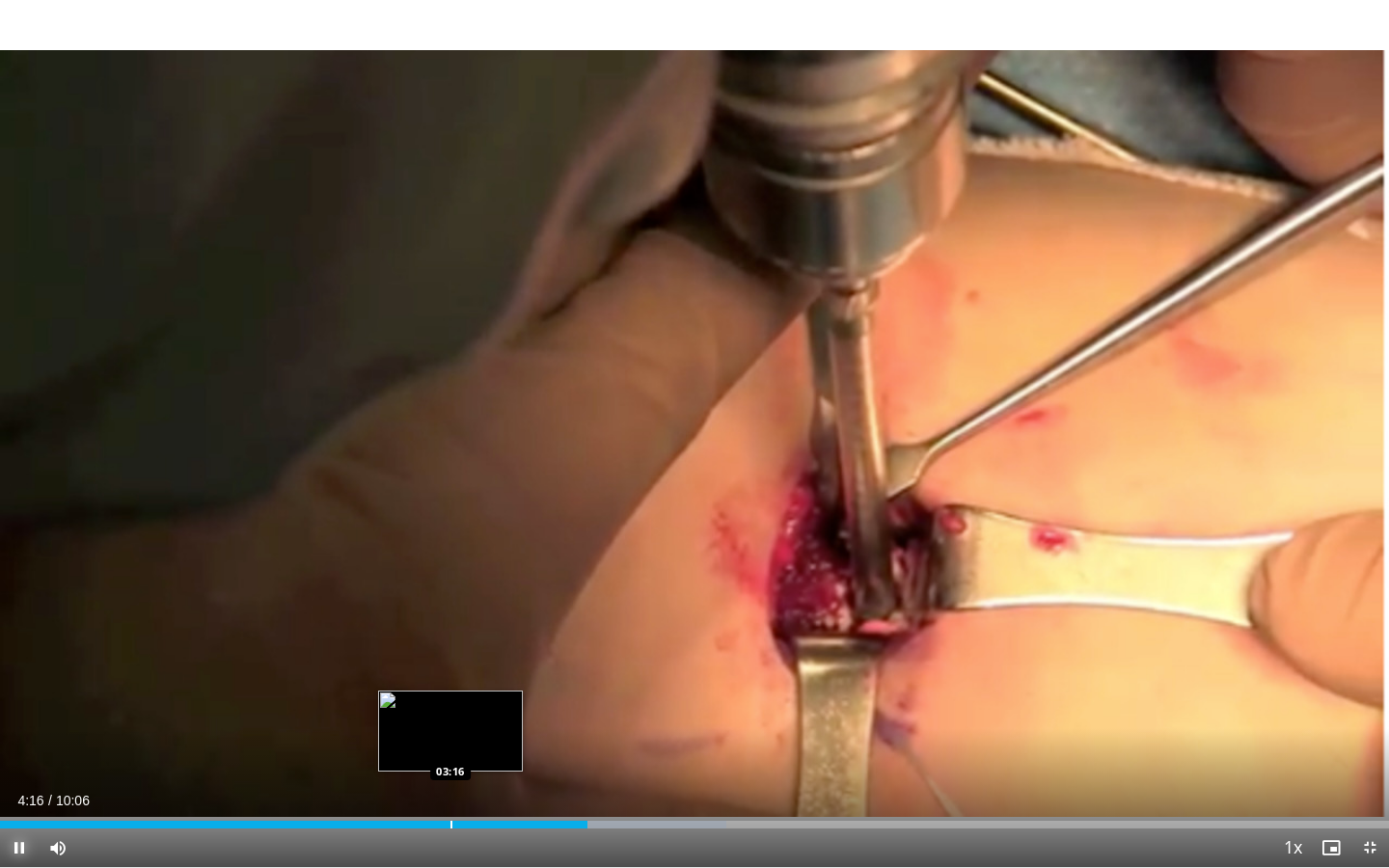 click at bounding box center [451, 825] 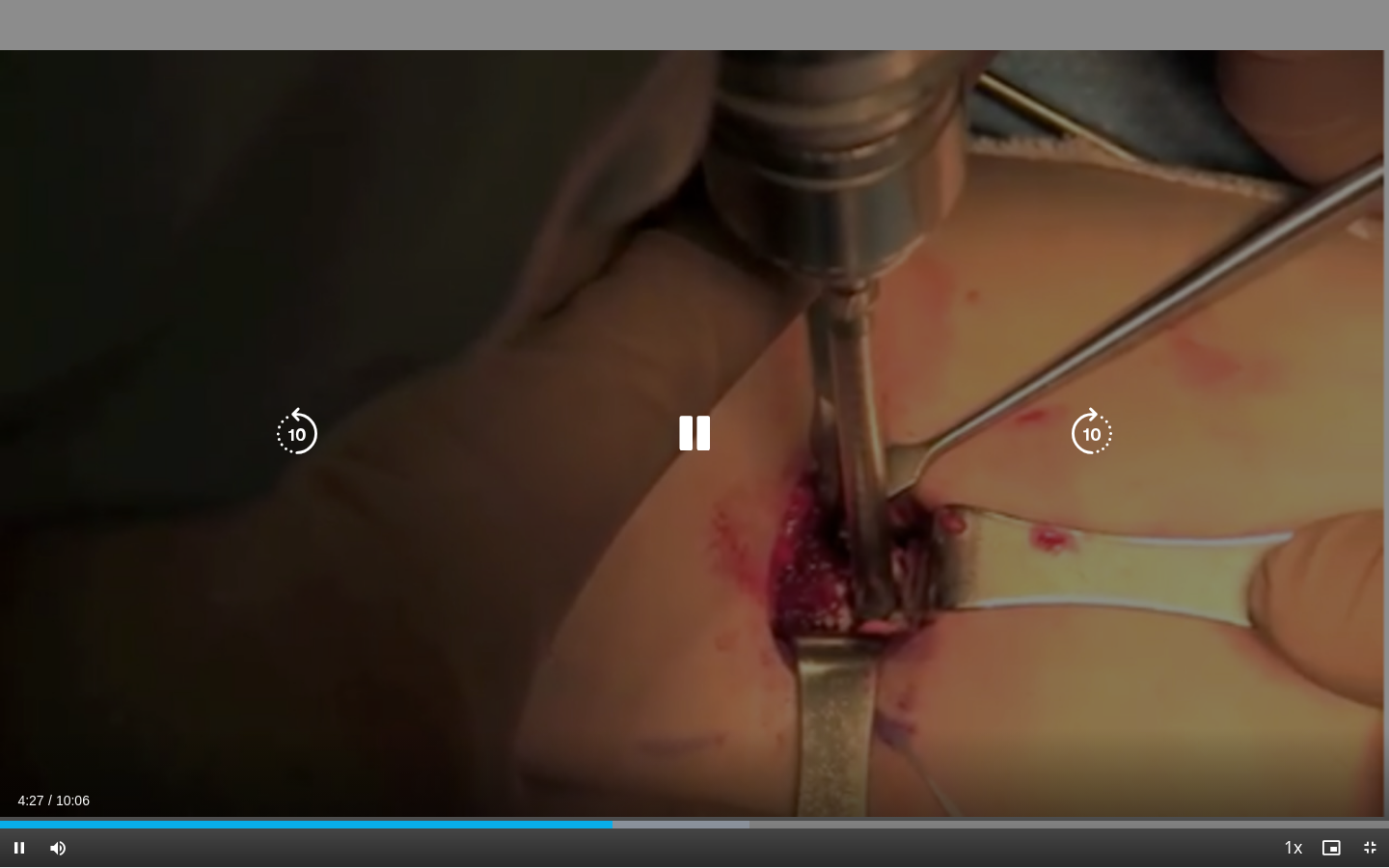 click at bounding box center (694, 434) 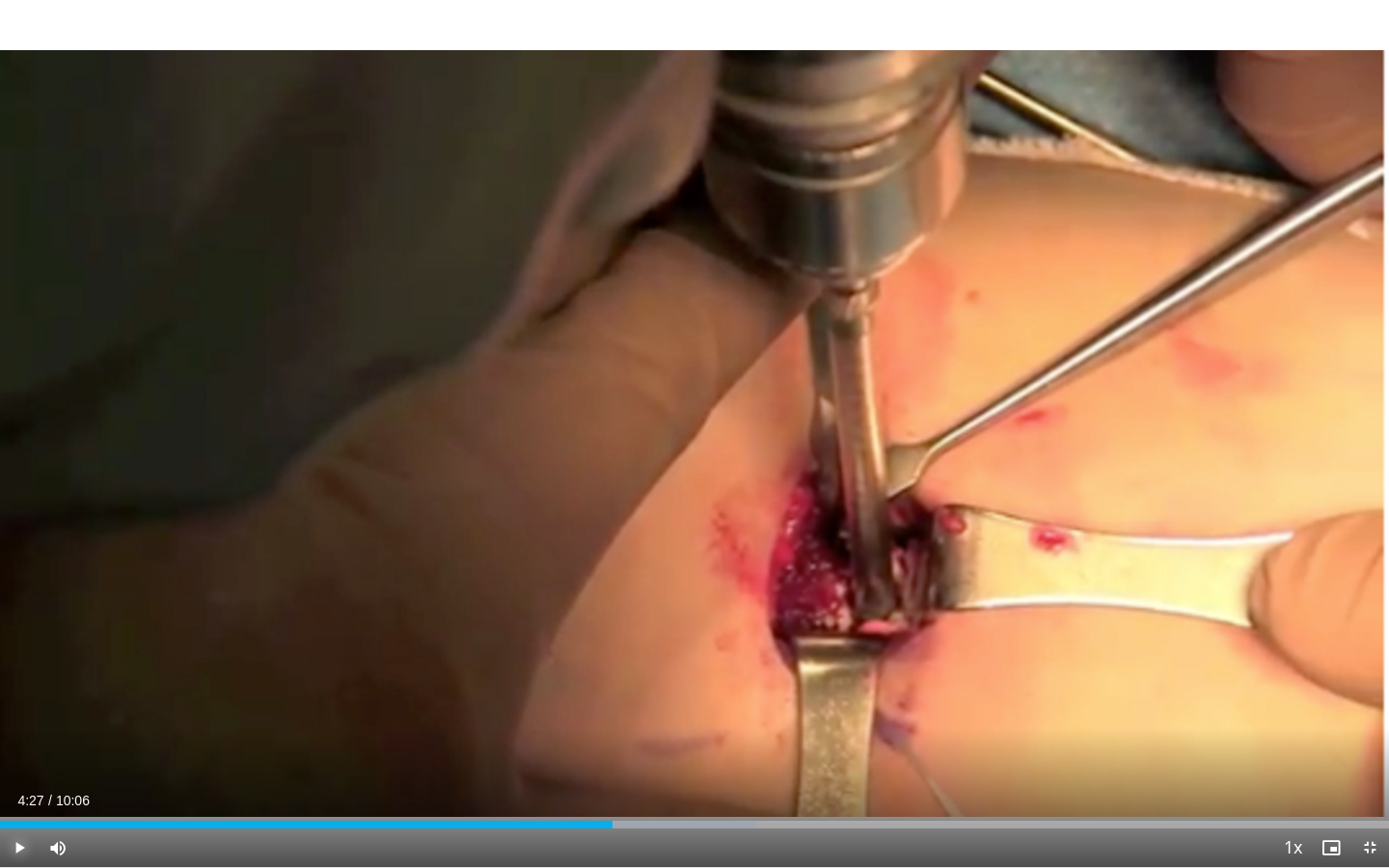 click at bounding box center [19, 848] 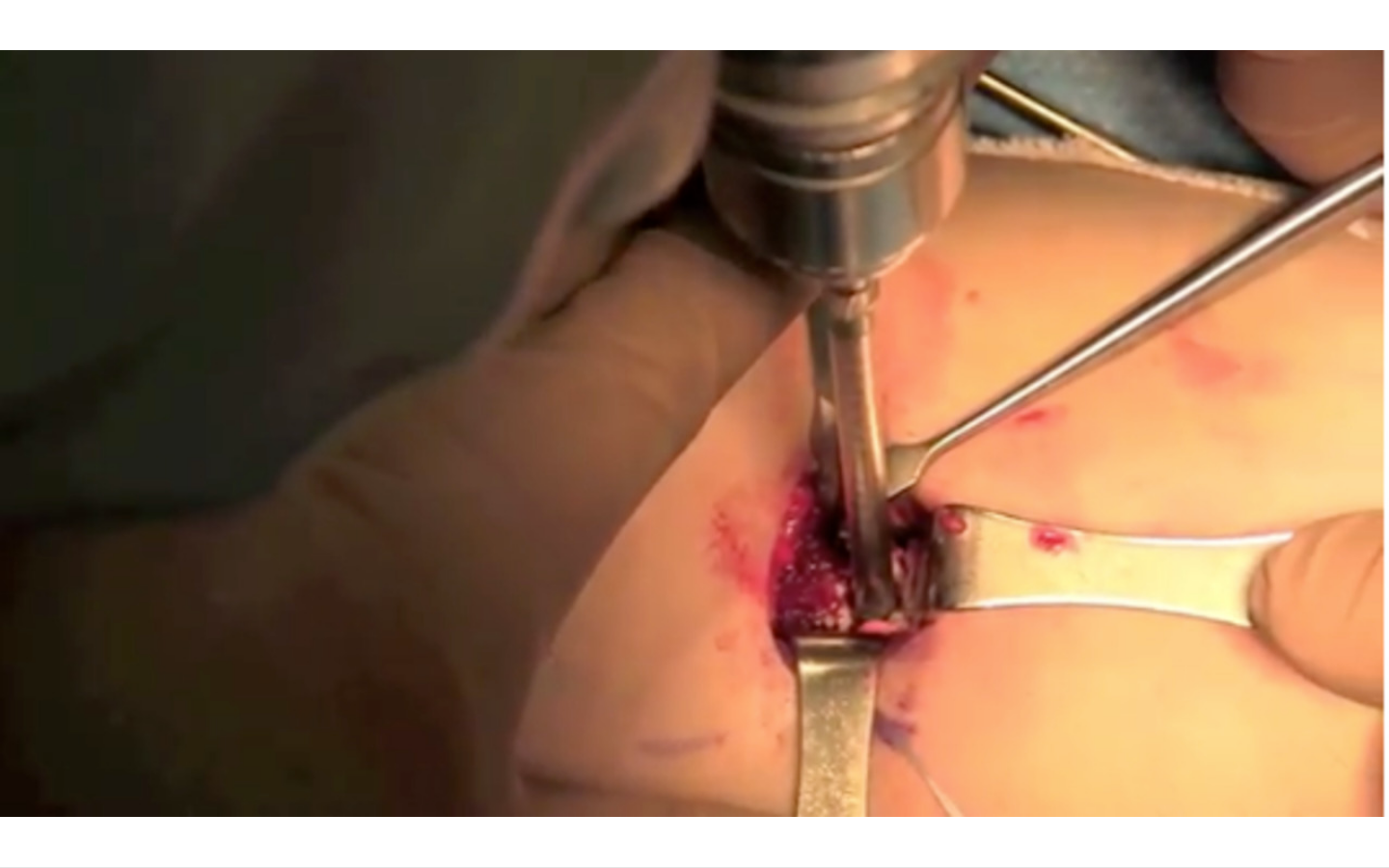 click on "10 seconds
Tap to unmute" at bounding box center (694, 433) 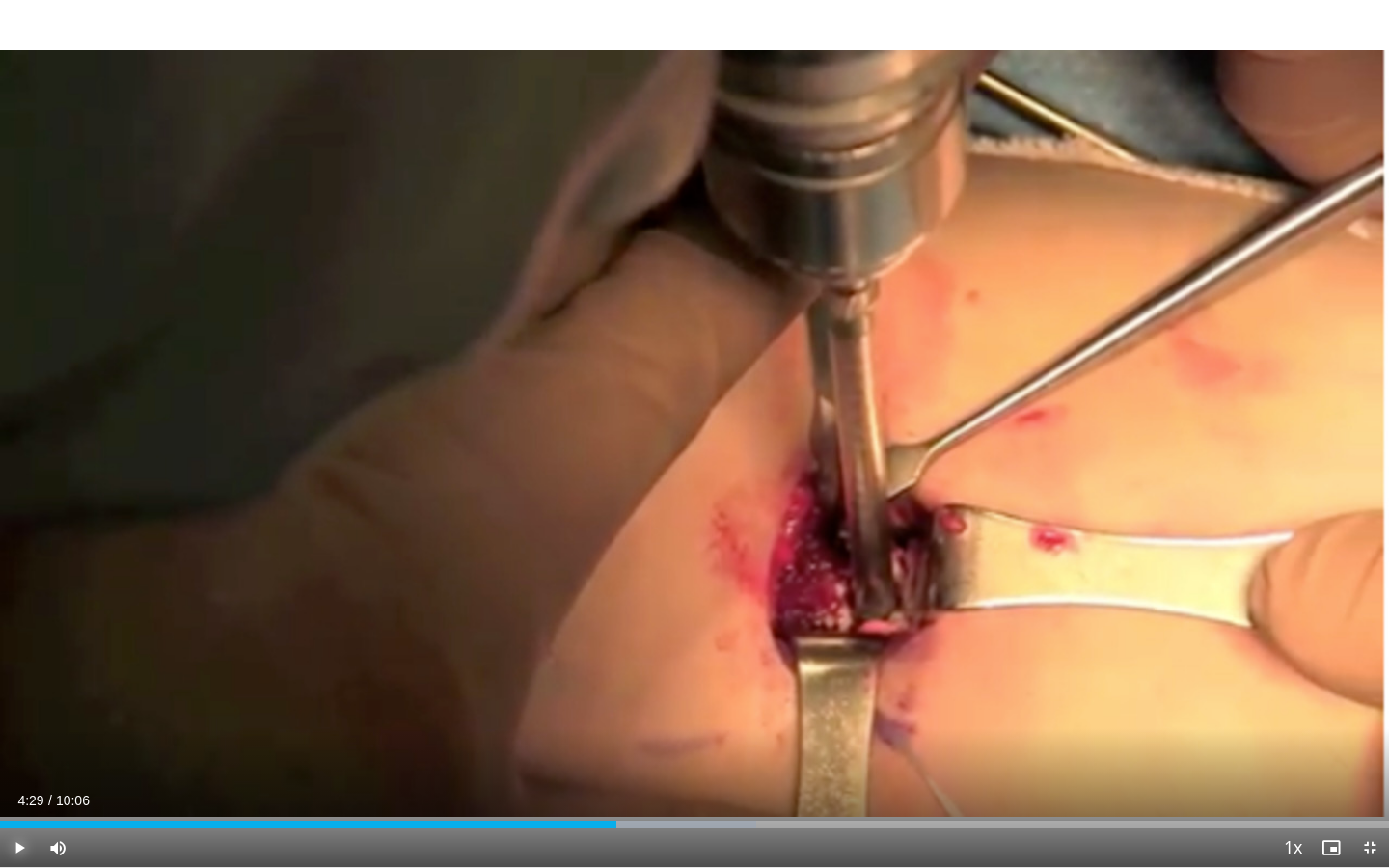 click at bounding box center (19, 848) 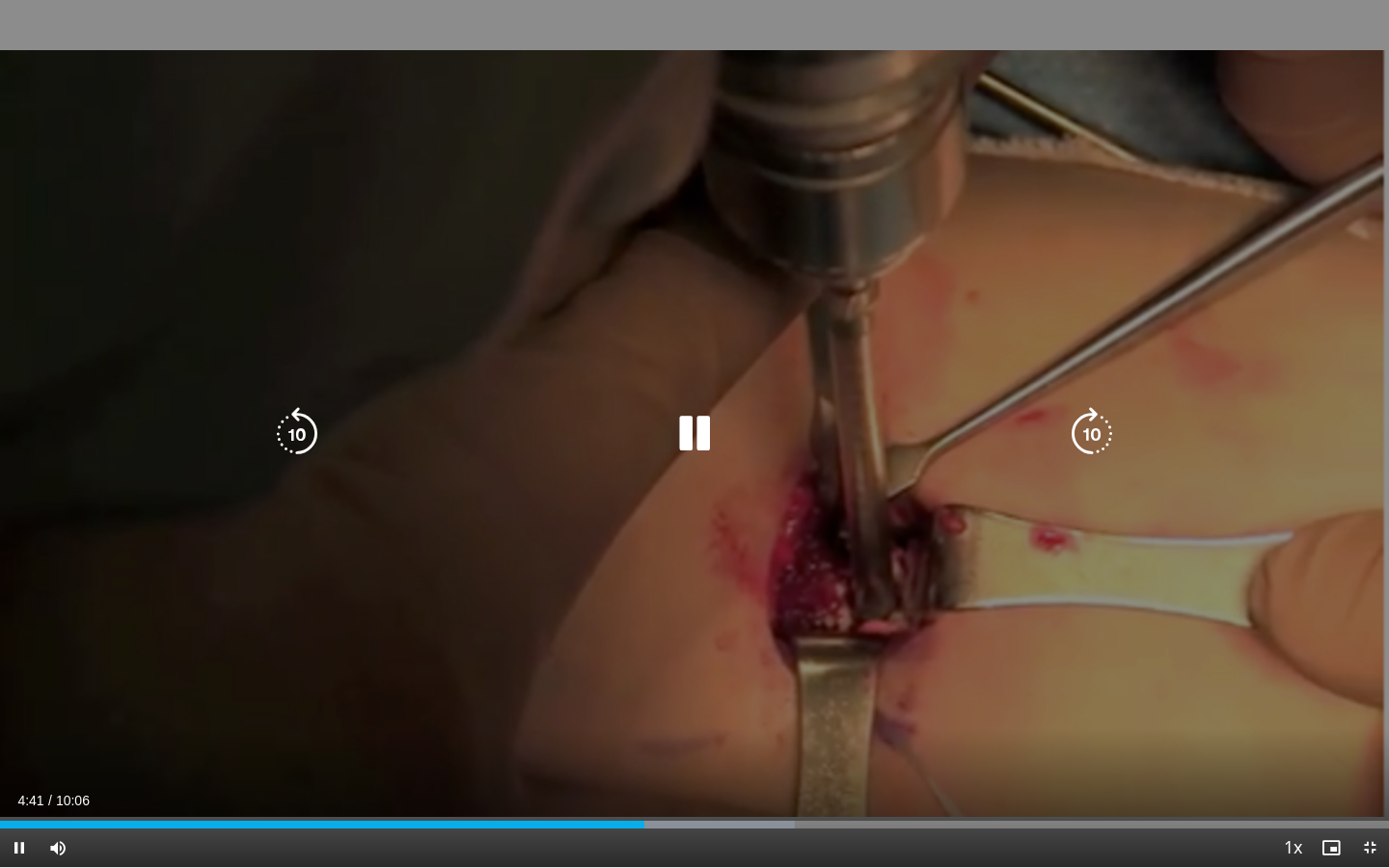 click at bounding box center (694, 434) 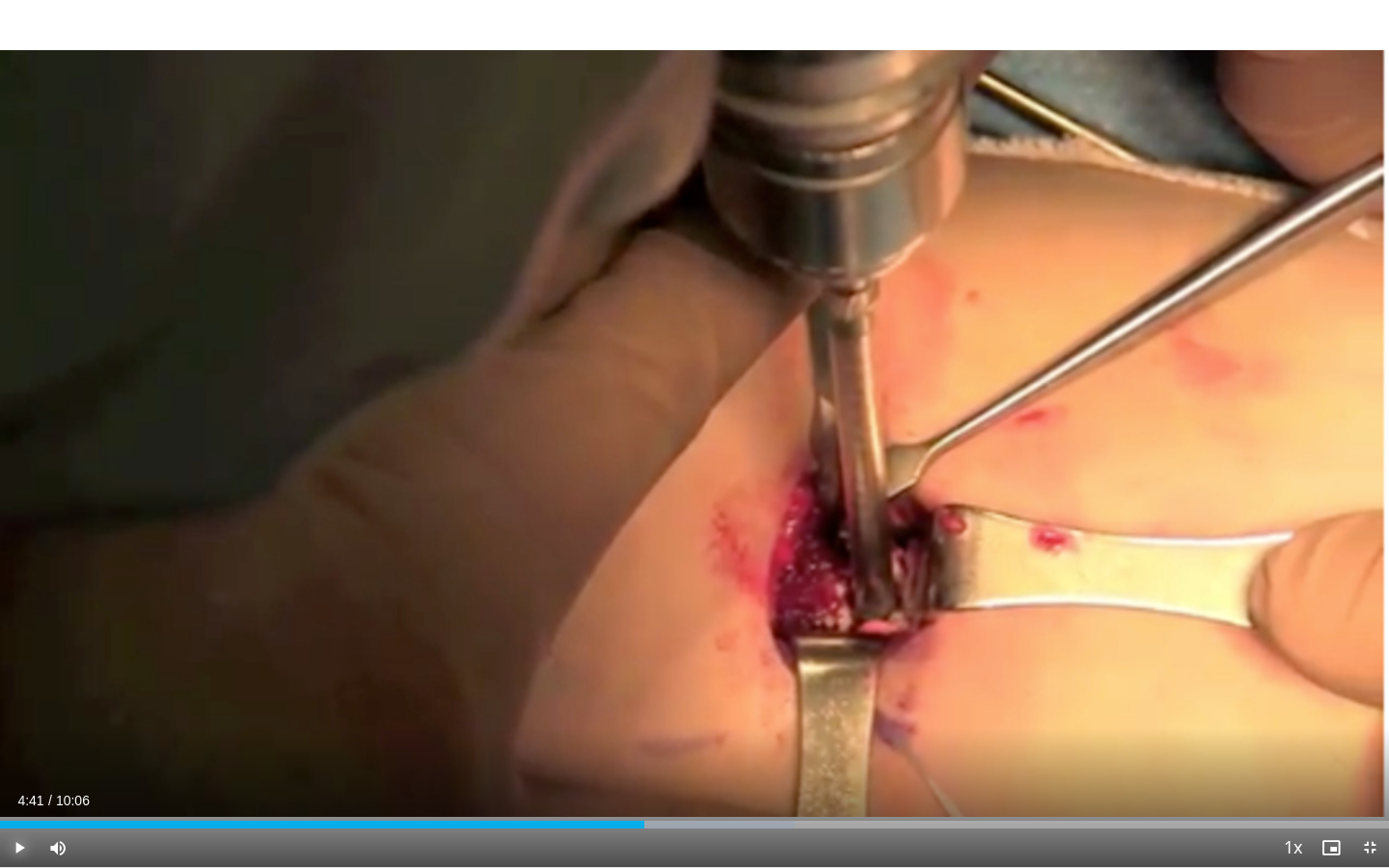 click at bounding box center (19, 848) 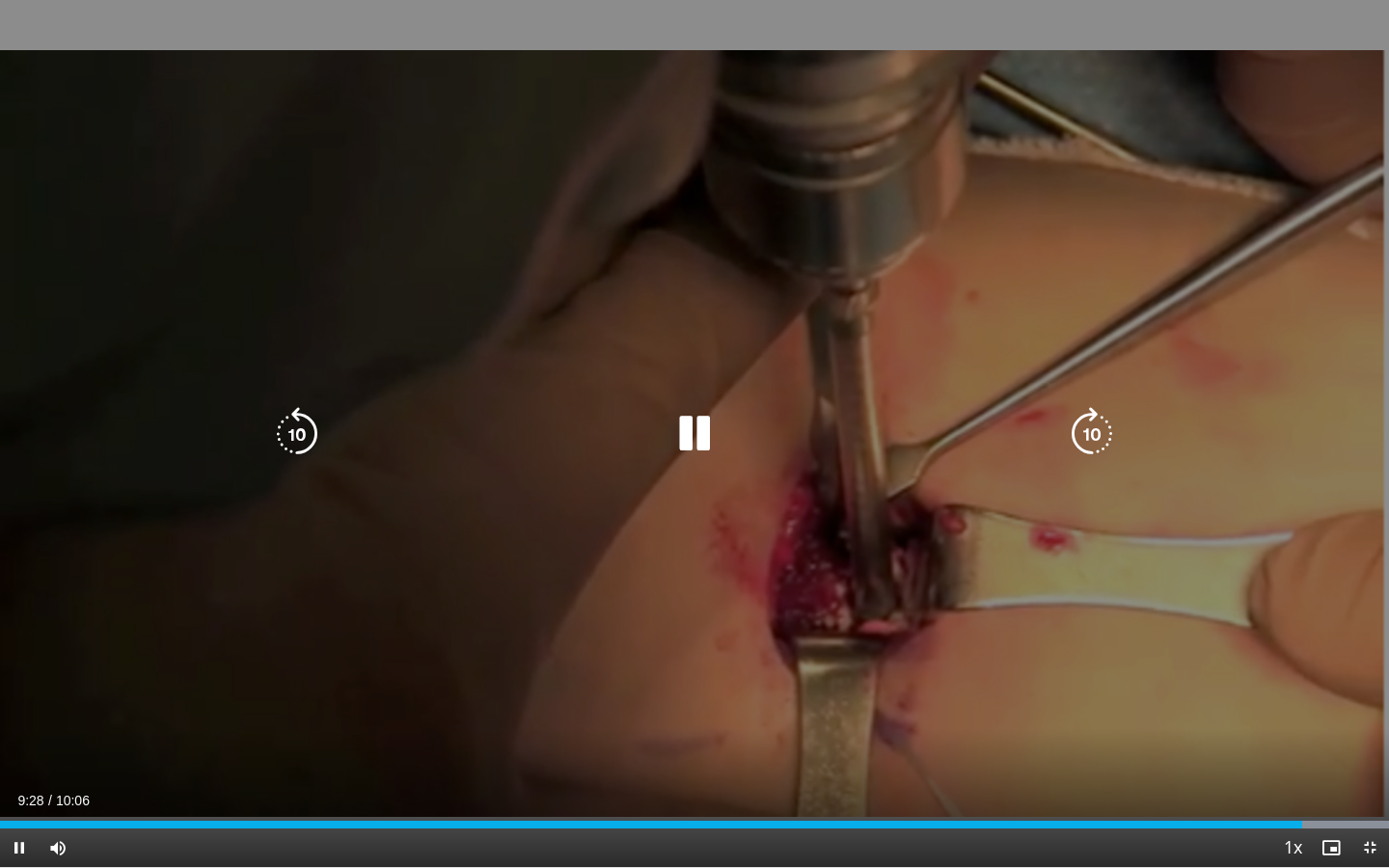click at bounding box center [694, 434] 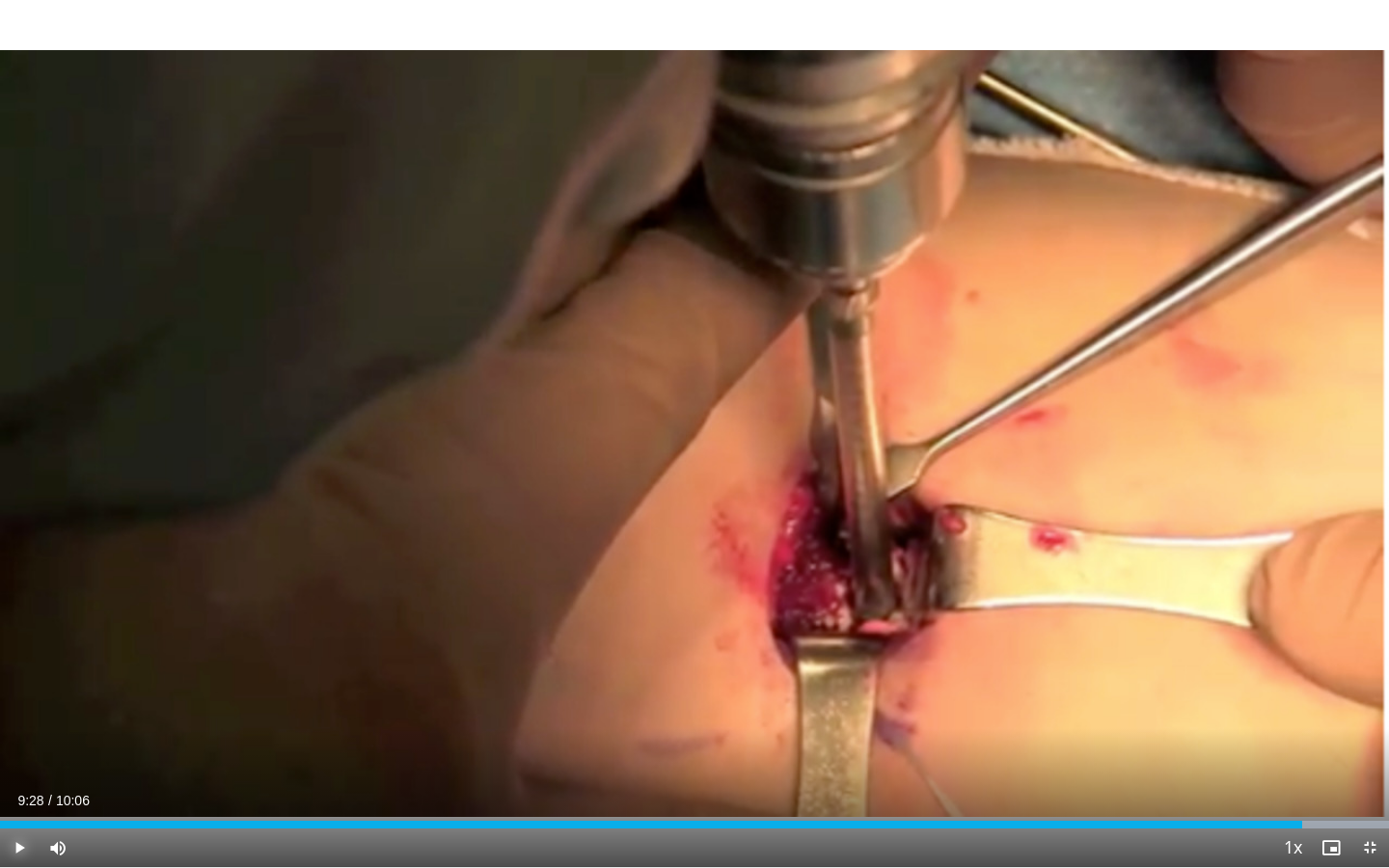 click at bounding box center (19, 848) 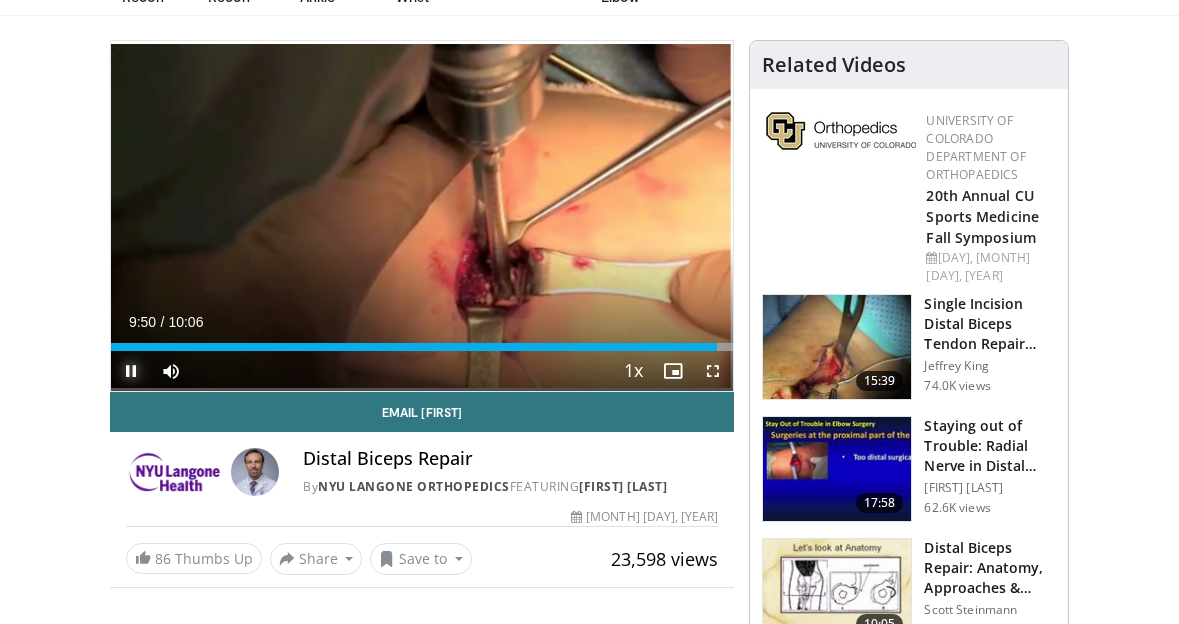 click at bounding box center [131, 371] 